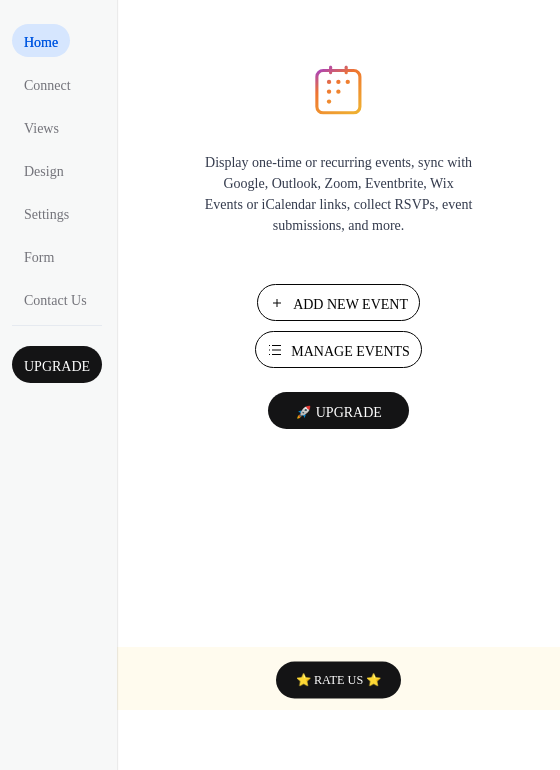scroll, scrollTop: 0, scrollLeft: 0, axis: both 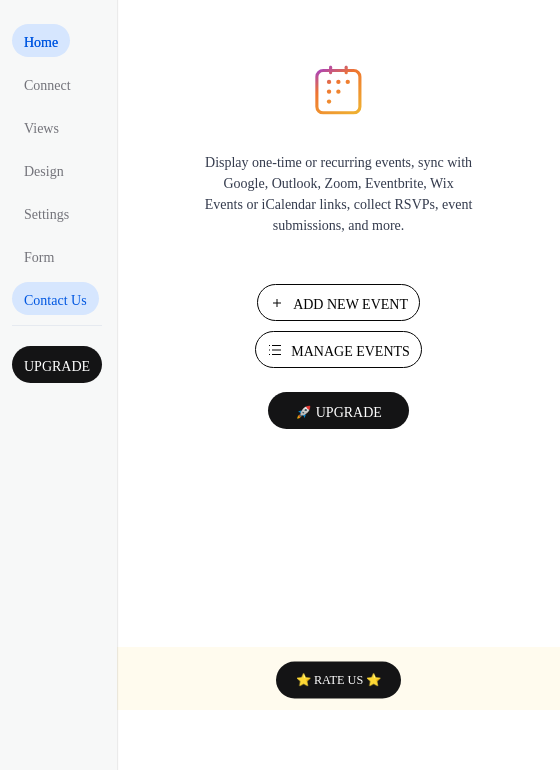click on "Contact Us" at bounding box center [55, 300] 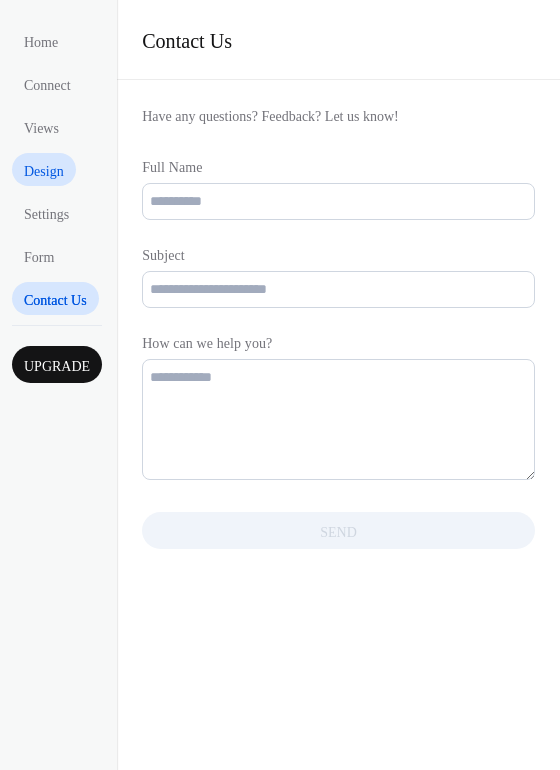 click on "Design" at bounding box center (44, 171) 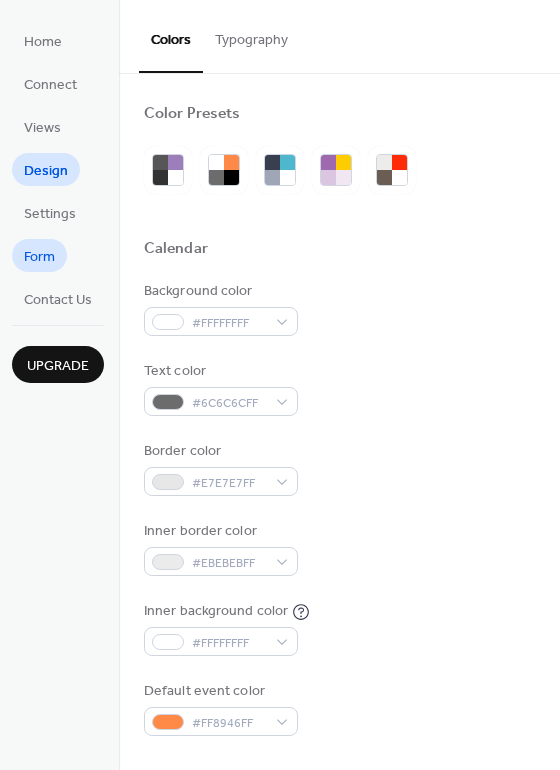 click on "Form" at bounding box center [39, 257] 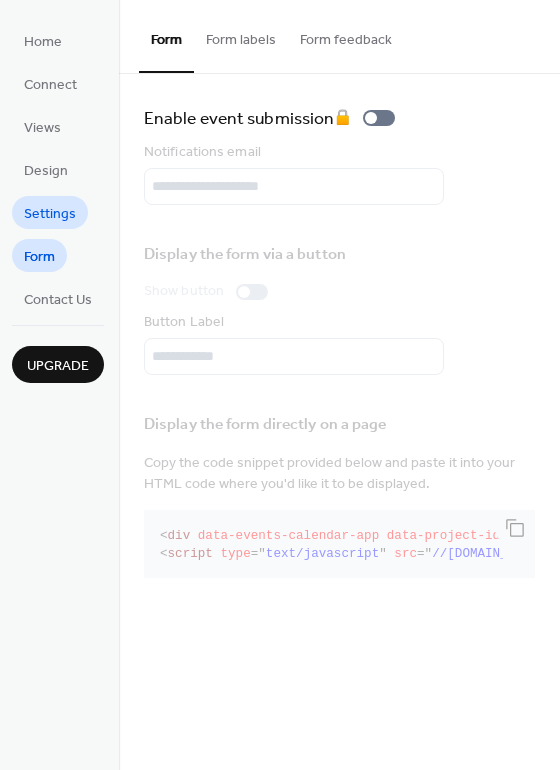 click on "Settings" at bounding box center (50, 212) 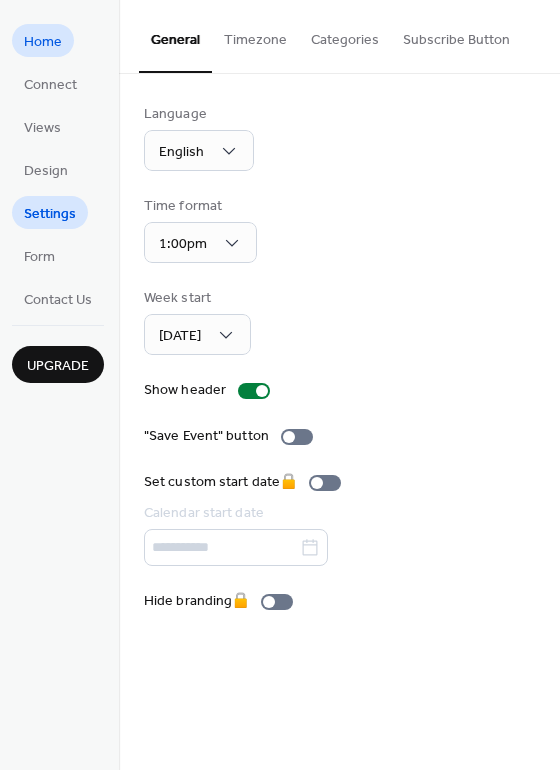 click on "Home" at bounding box center (43, 42) 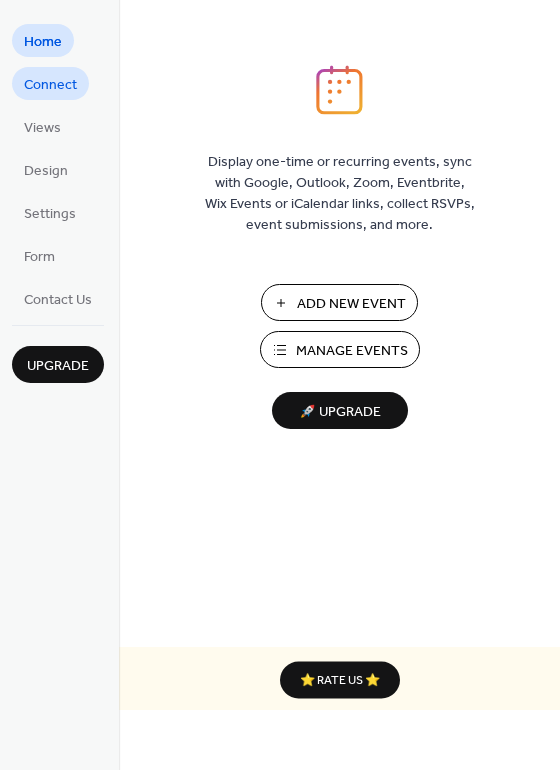 click on "Connect" at bounding box center (50, 85) 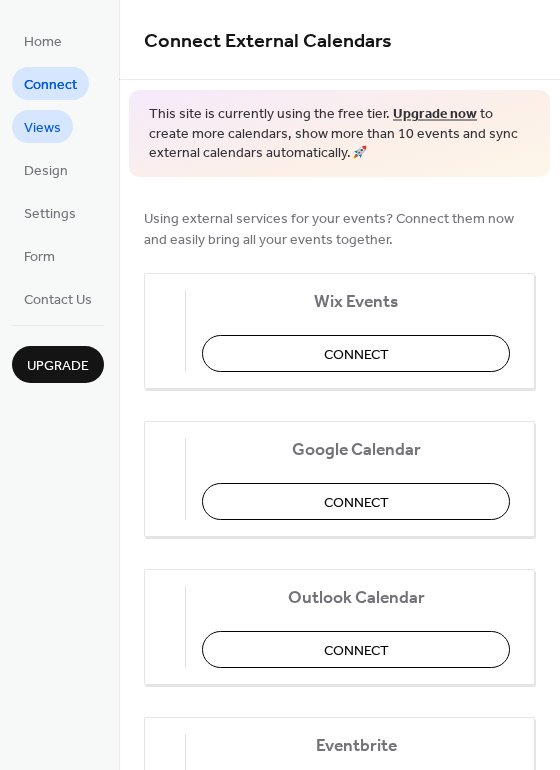 click on "Views" at bounding box center (42, 128) 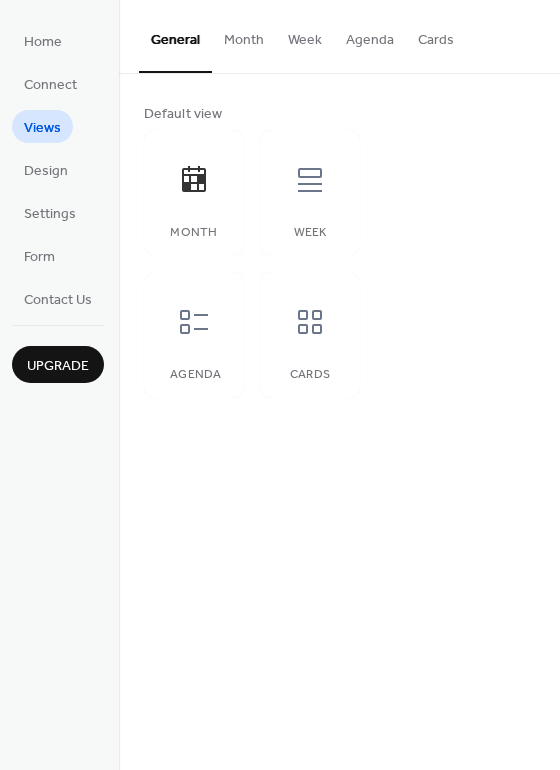 click on "Month" at bounding box center (244, 35) 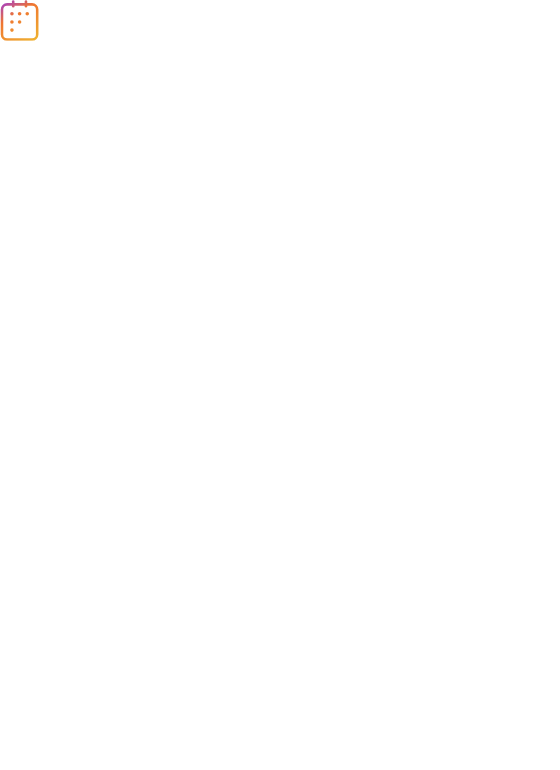 scroll, scrollTop: 0, scrollLeft: 0, axis: both 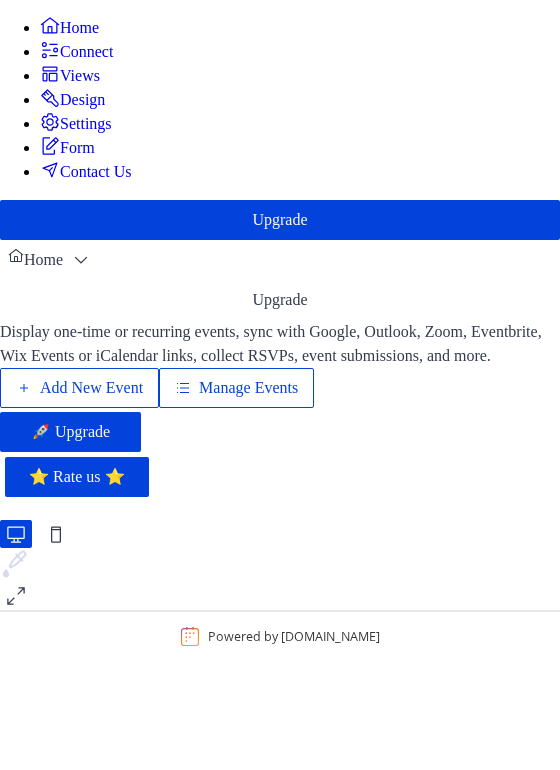 click on "Manage Events" at bounding box center (248, 388) 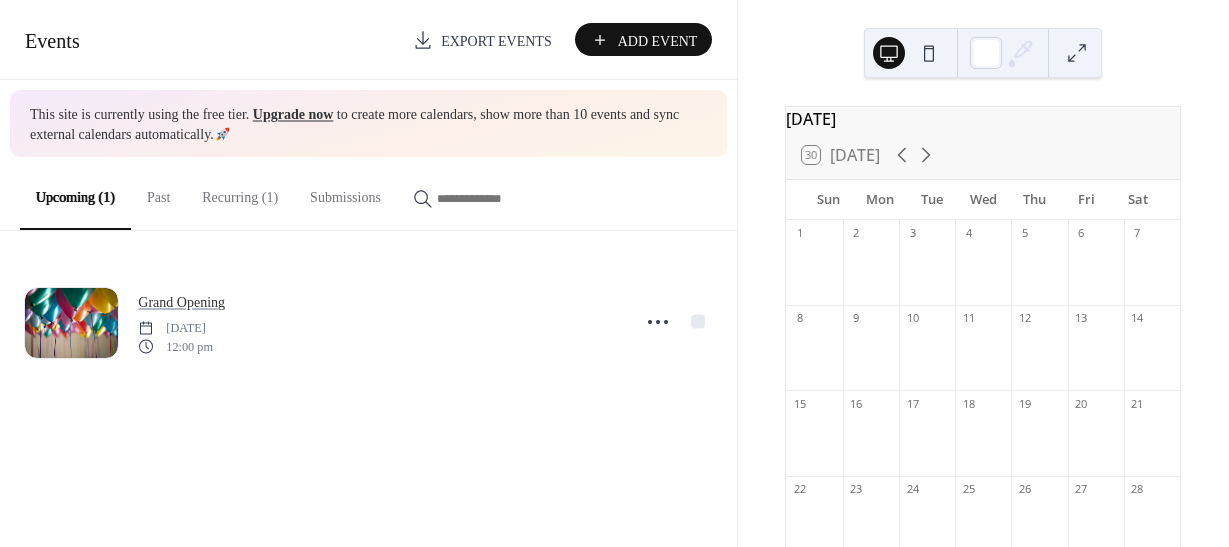 scroll, scrollTop: 0, scrollLeft: 0, axis: both 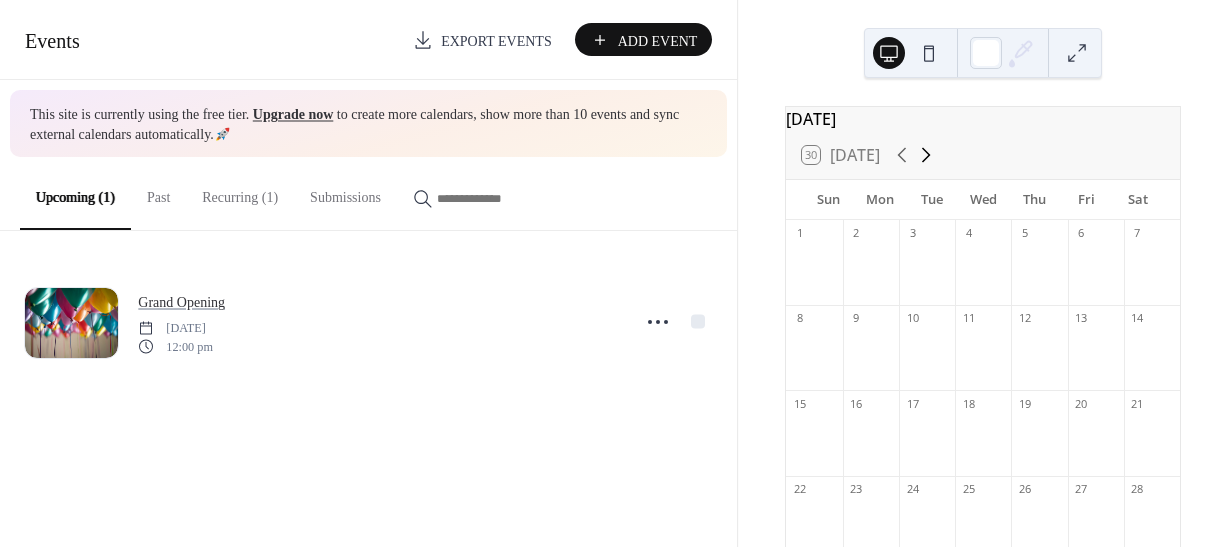 click 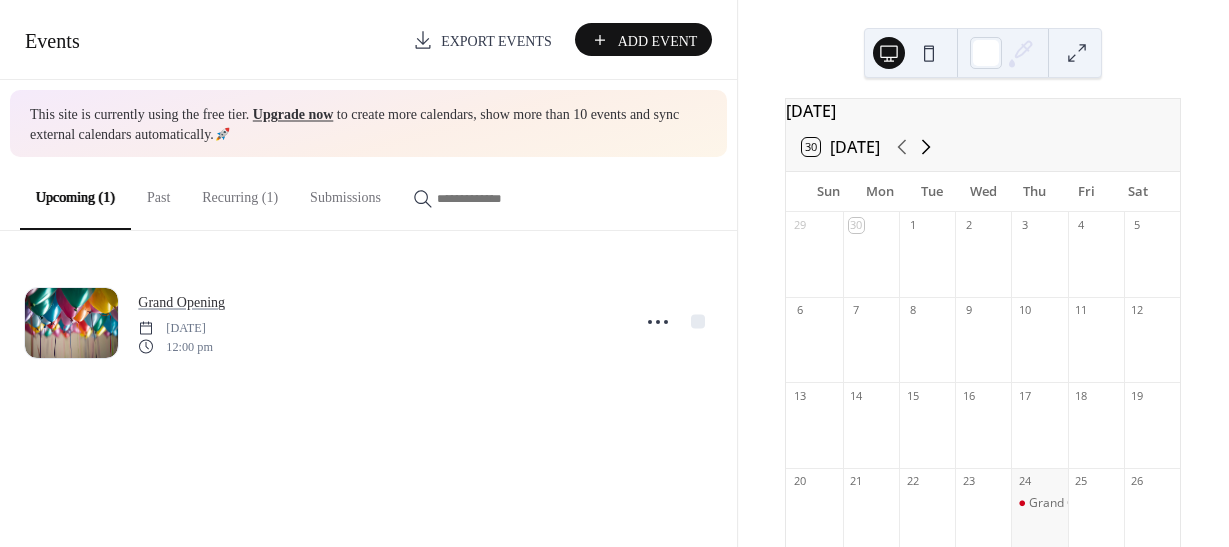 scroll, scrollTop: 9, scrollLeft: 0, axis: vertical 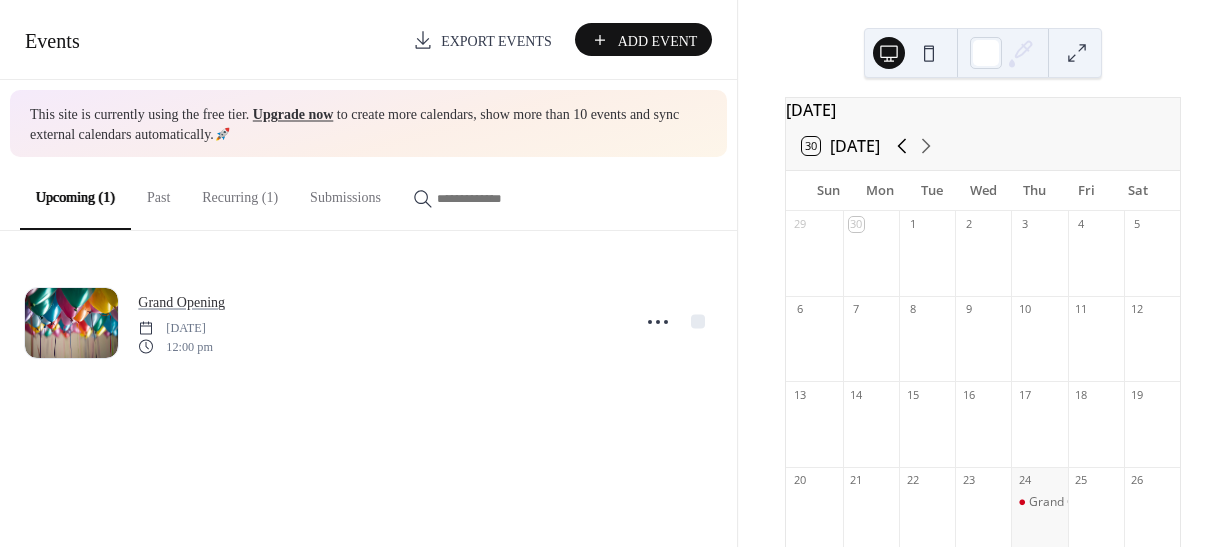 click 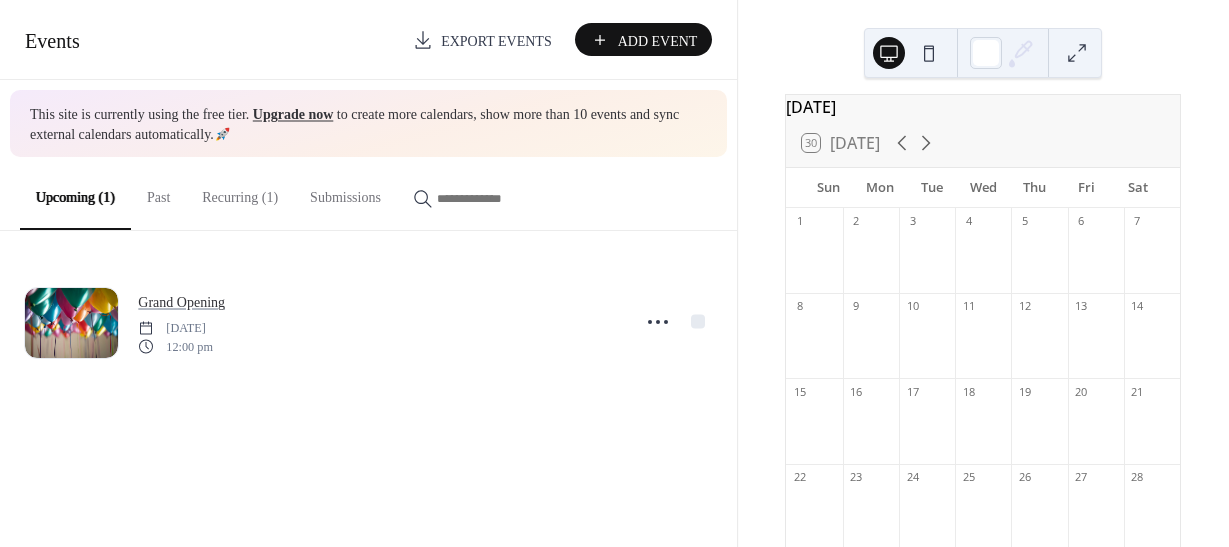 scroll, scrollTop: 13, scrollLeft: 0, axis: vertical 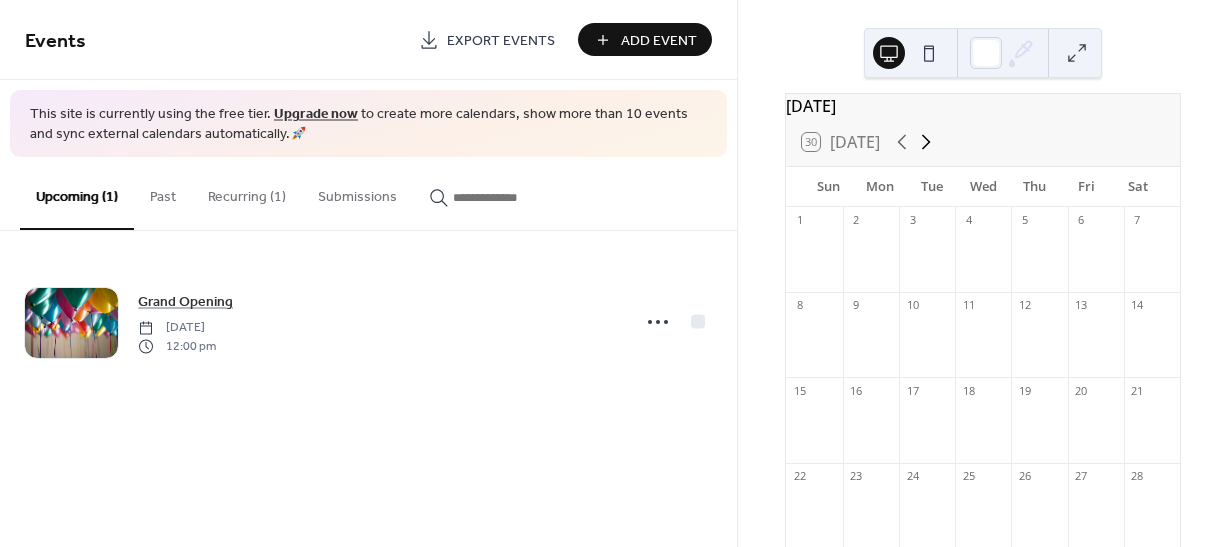 click 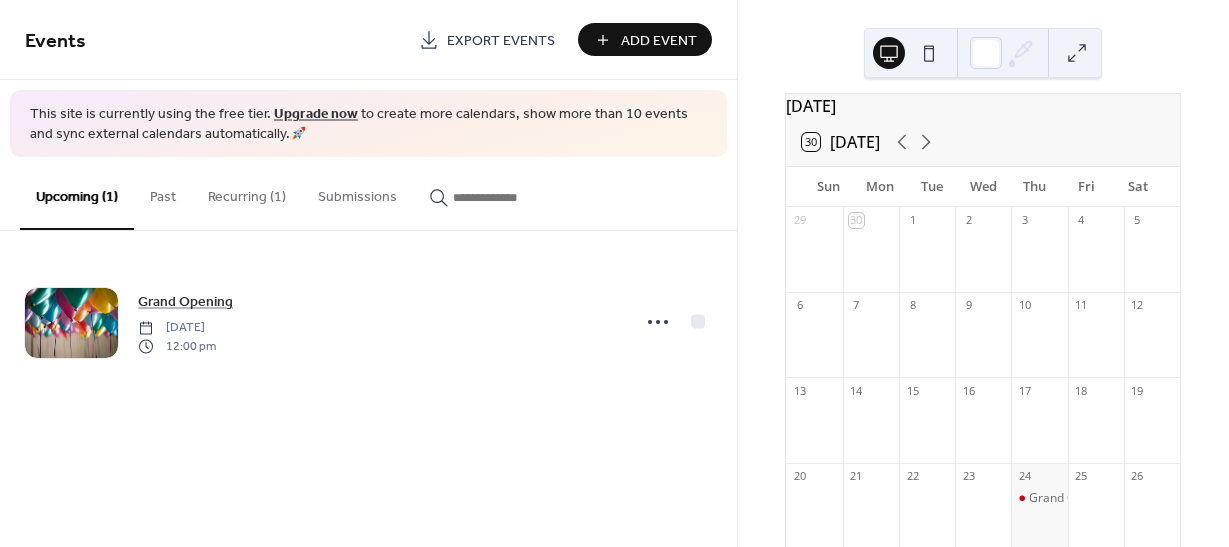 click on "5" at bounding box center [1152, 220] 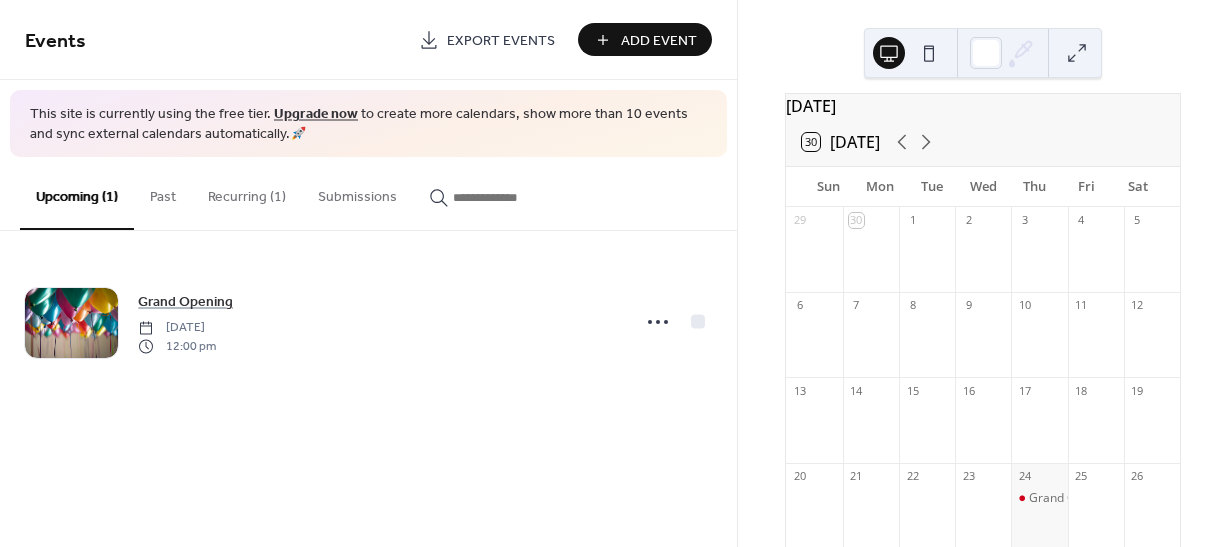 click on "5" at bounding box center [1152, 220] 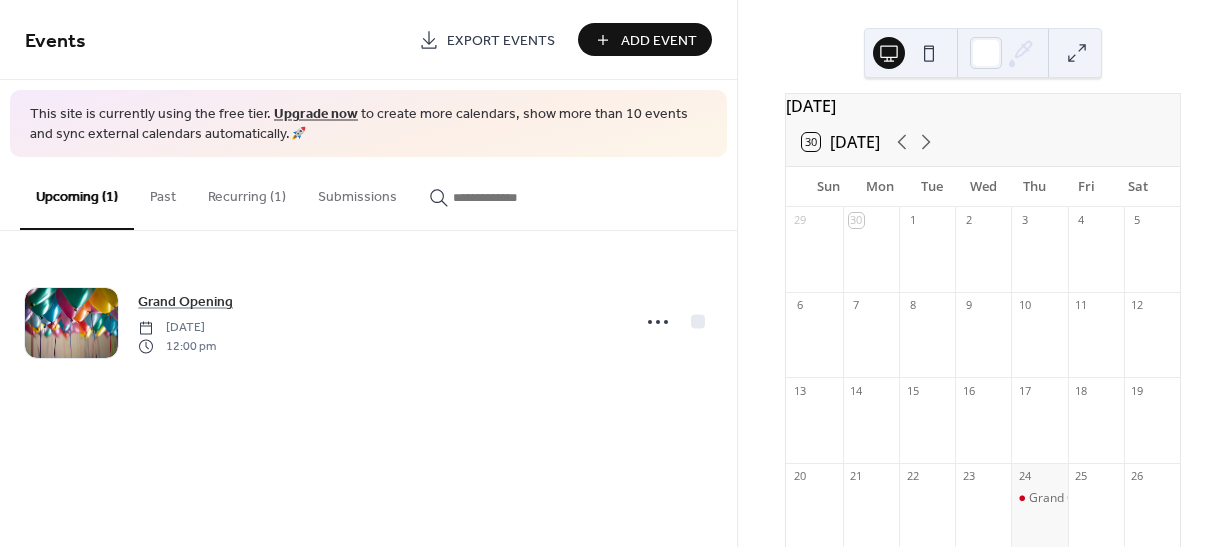 click on "Add Event" at bounding box center [659, 41] 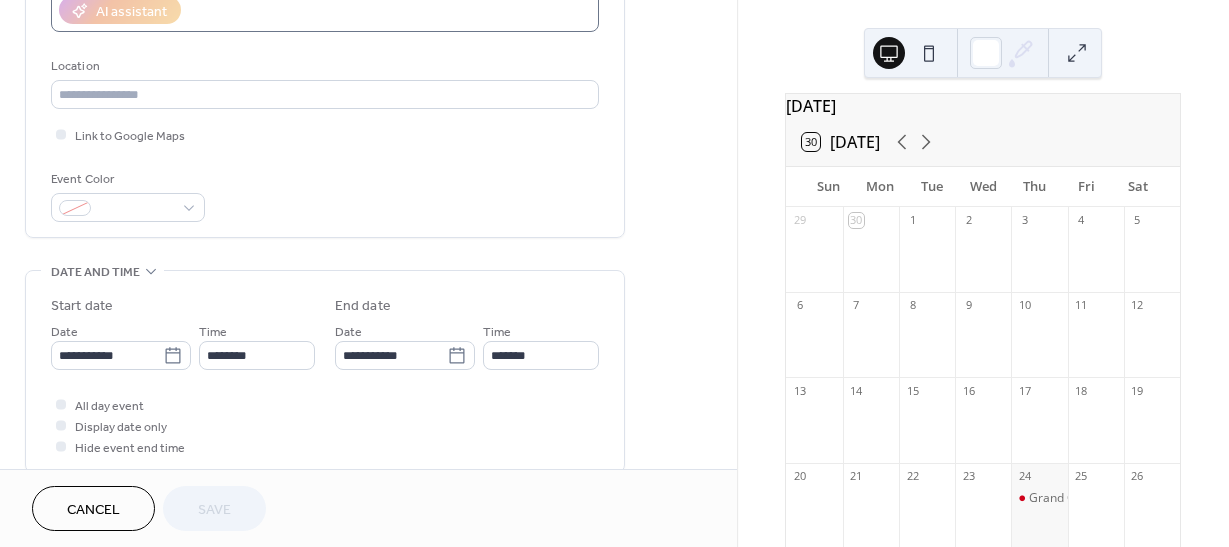 scroll, scrollTop: 381, scrollLeft: 0, axis: vertical 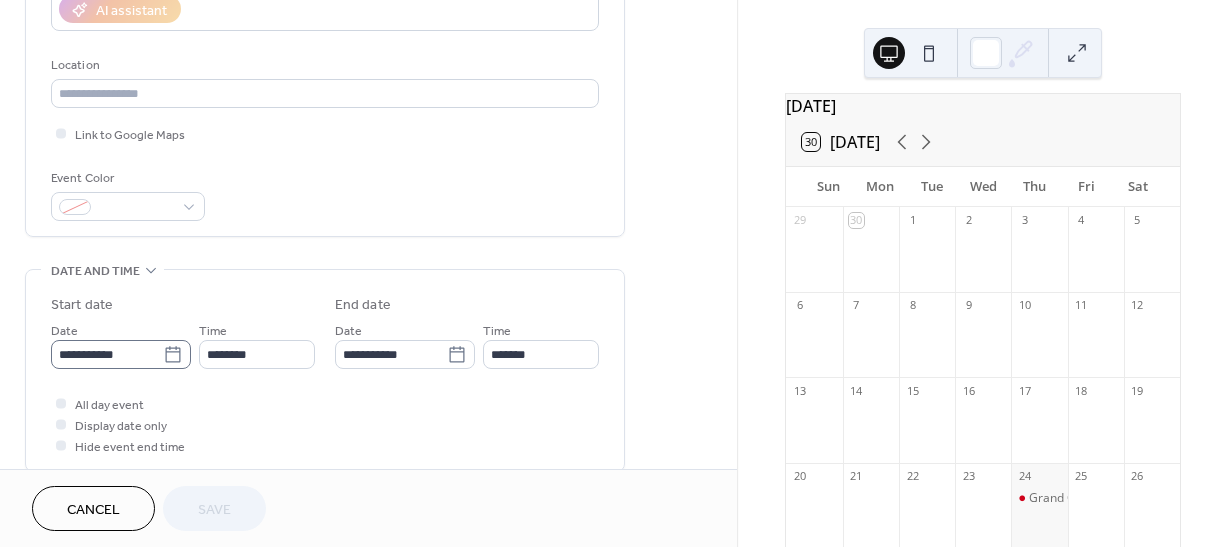 click 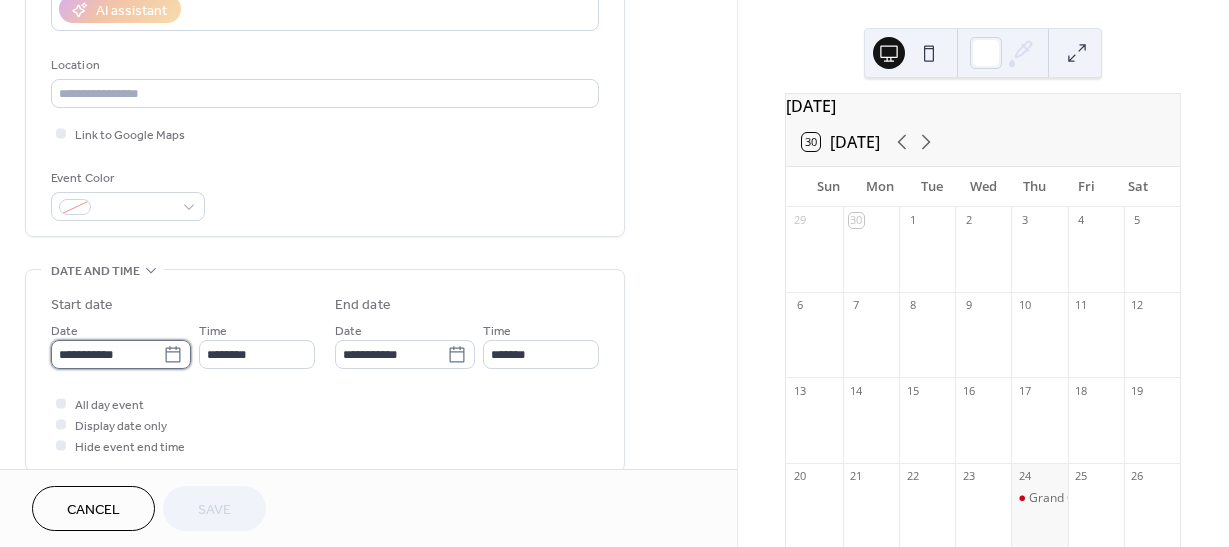 click on "**********" at bounding box center (107, 354) 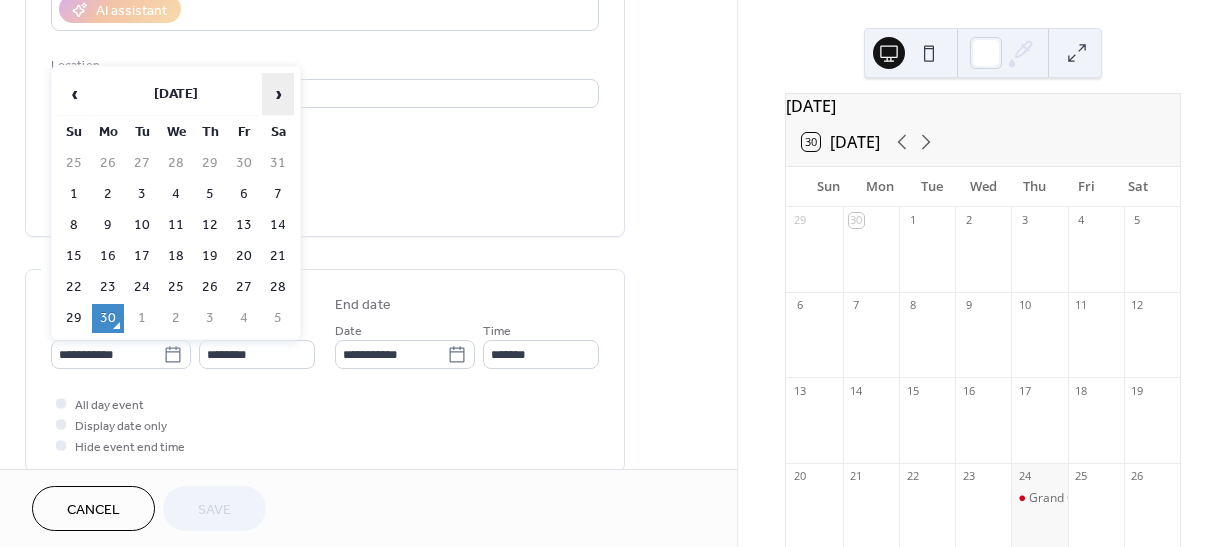click on "›" at bounding box center [278, 94] 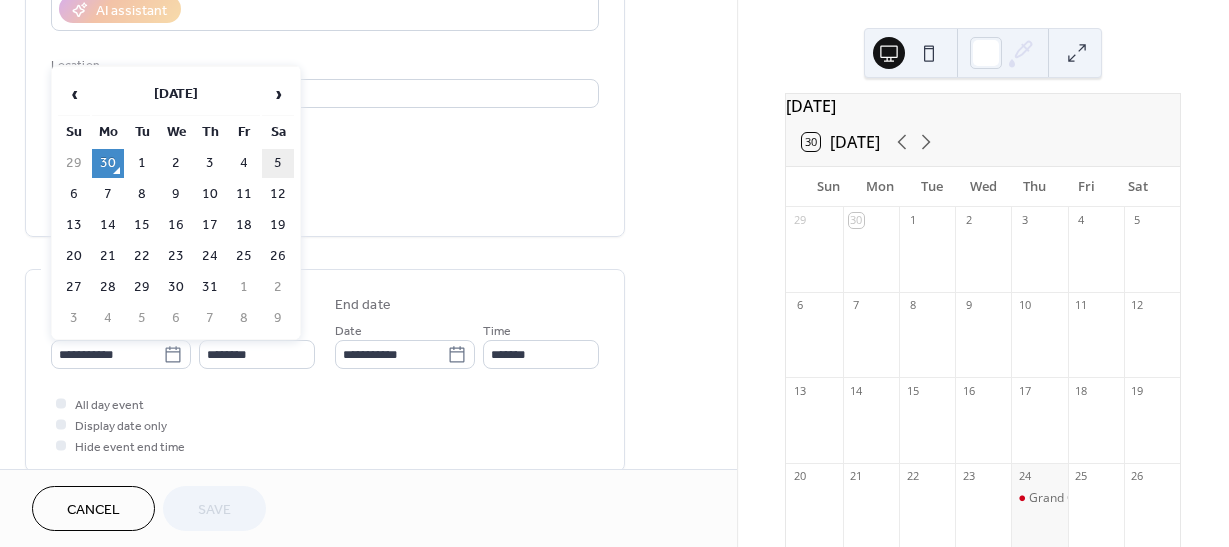 click on "5" at bounding box center [278, 163] 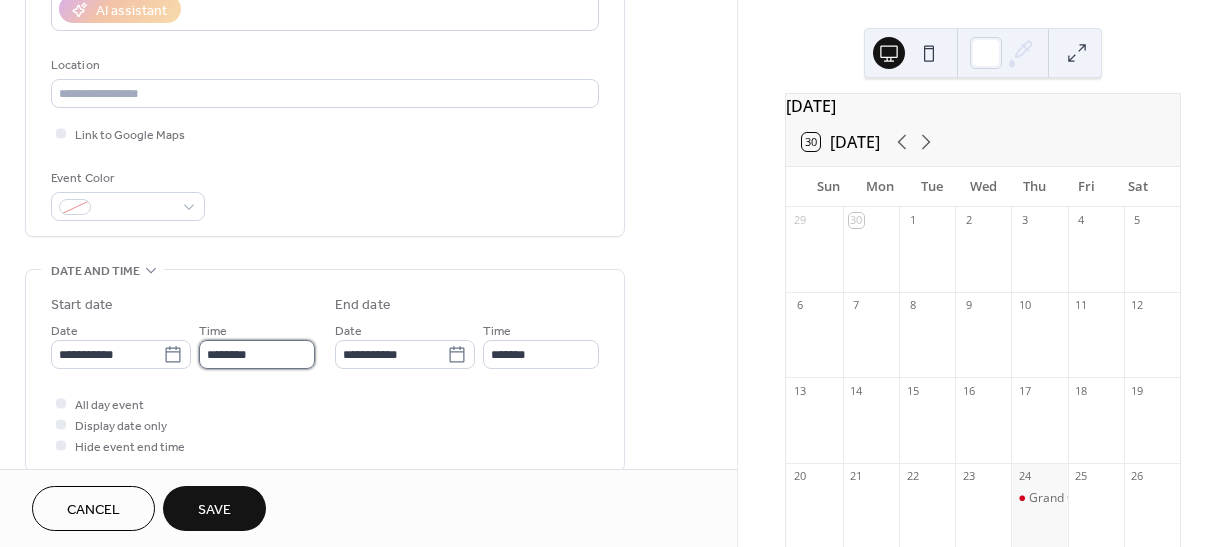 click on "********" at bounding box center (257, 354) 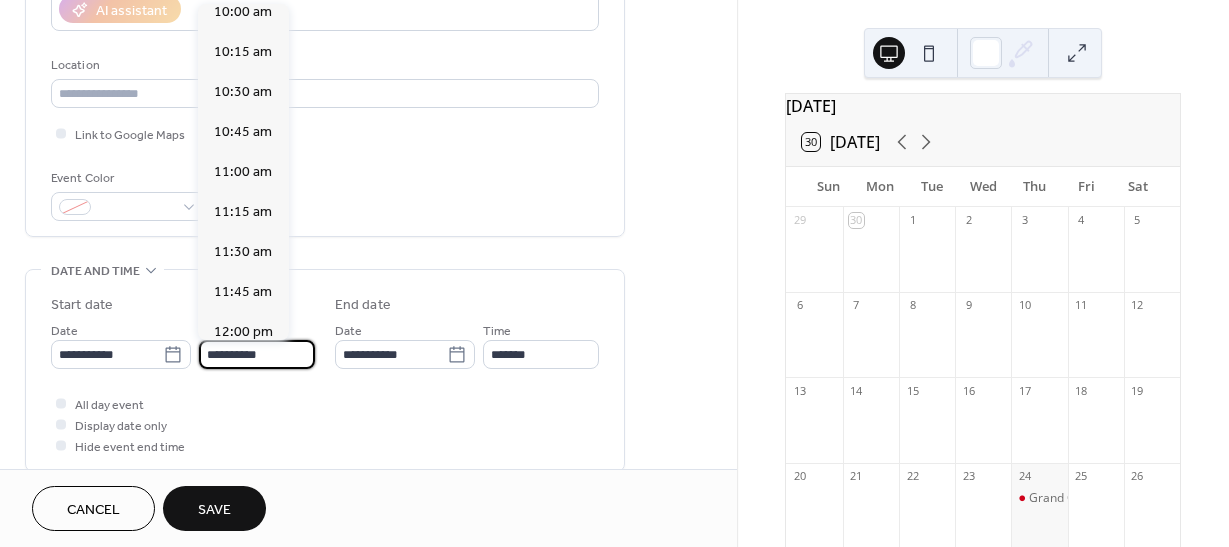scroll, scrollTop: 1537, scrollLeft: 0, axis: vertical 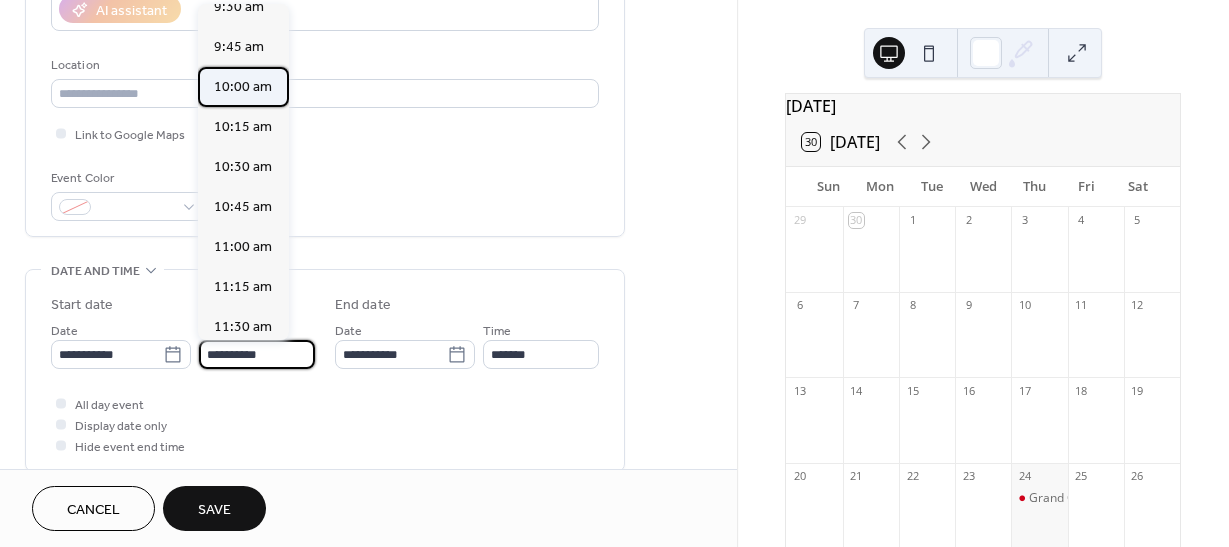 click on "10:00 am" at bounding box center [243, 87] 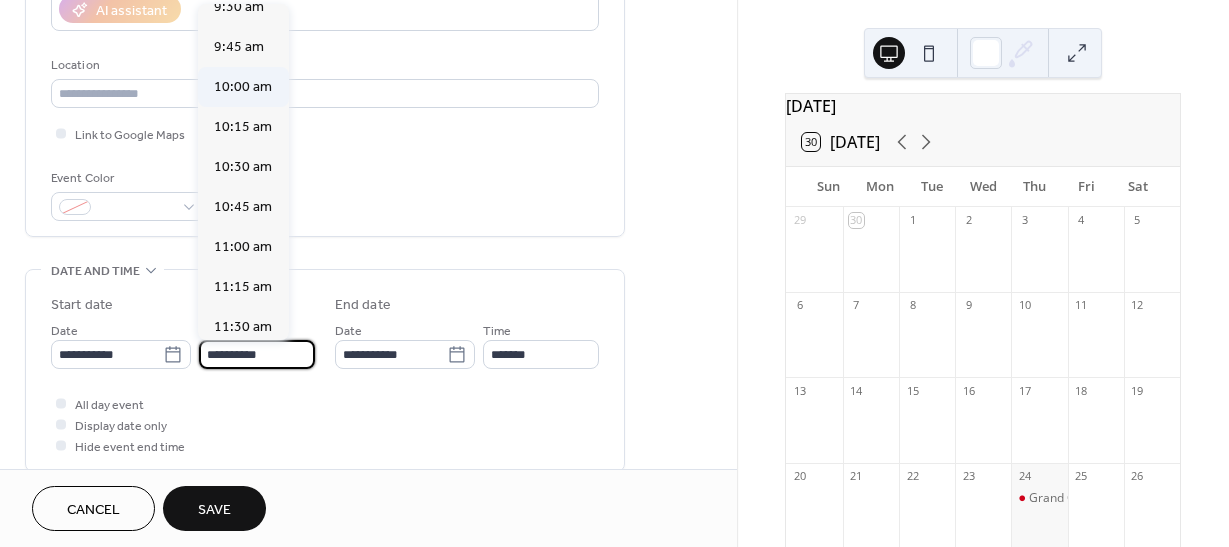 type on "********" 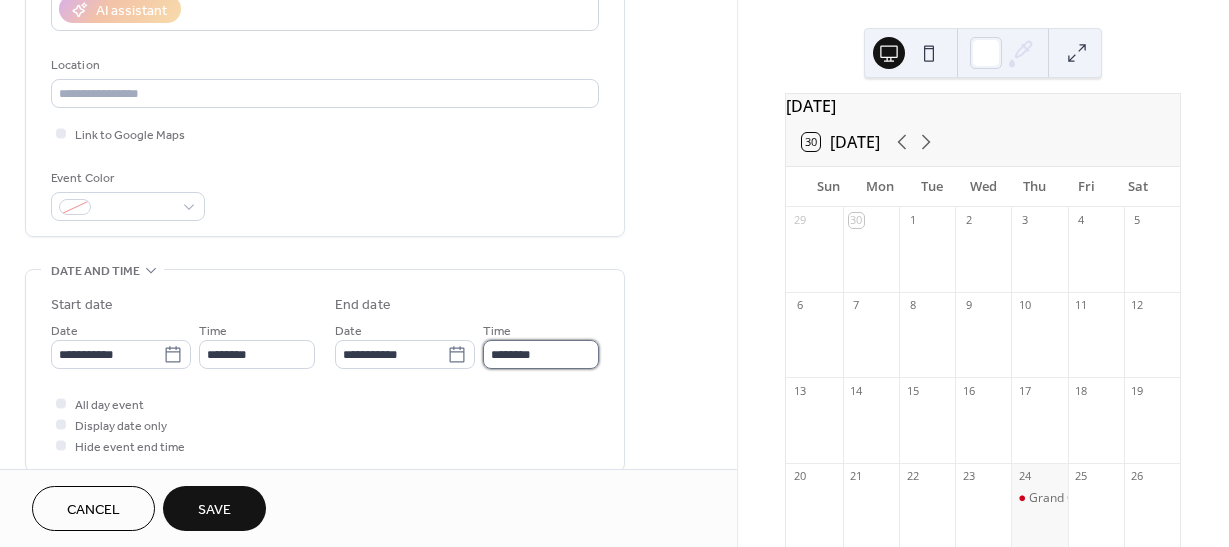click on "********" at bounding box center (541, 354) 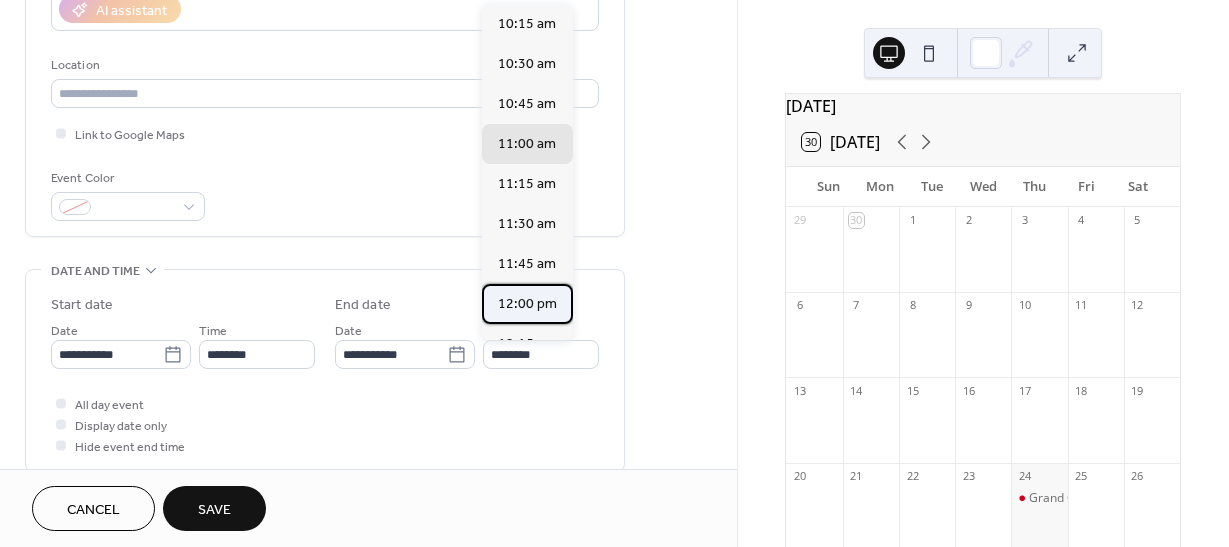 click on "12:00 pm" at bounding box center [527, 304] 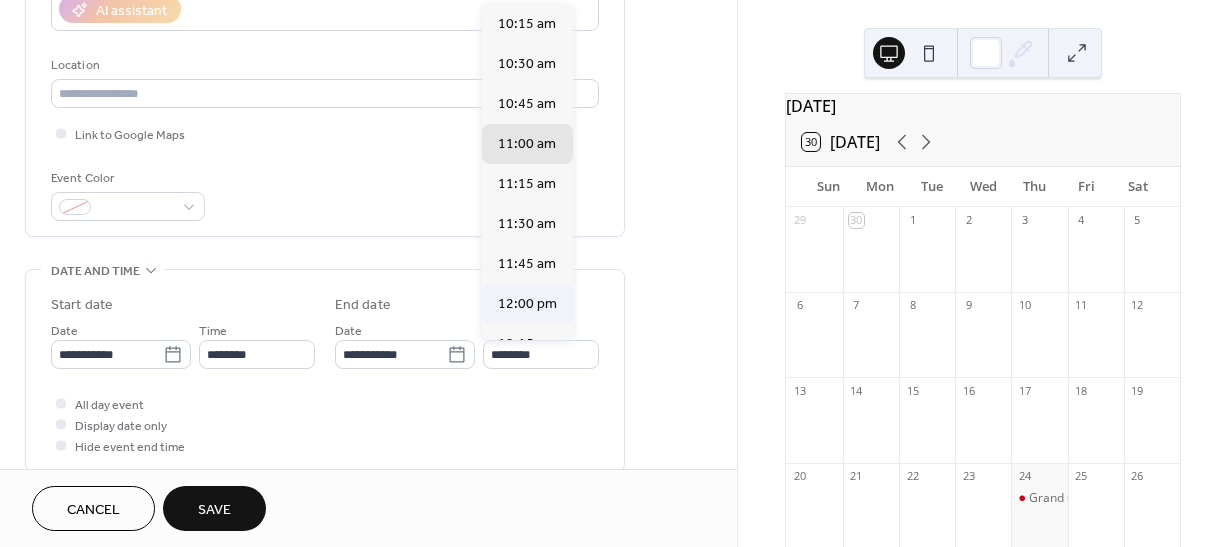 type on "********" 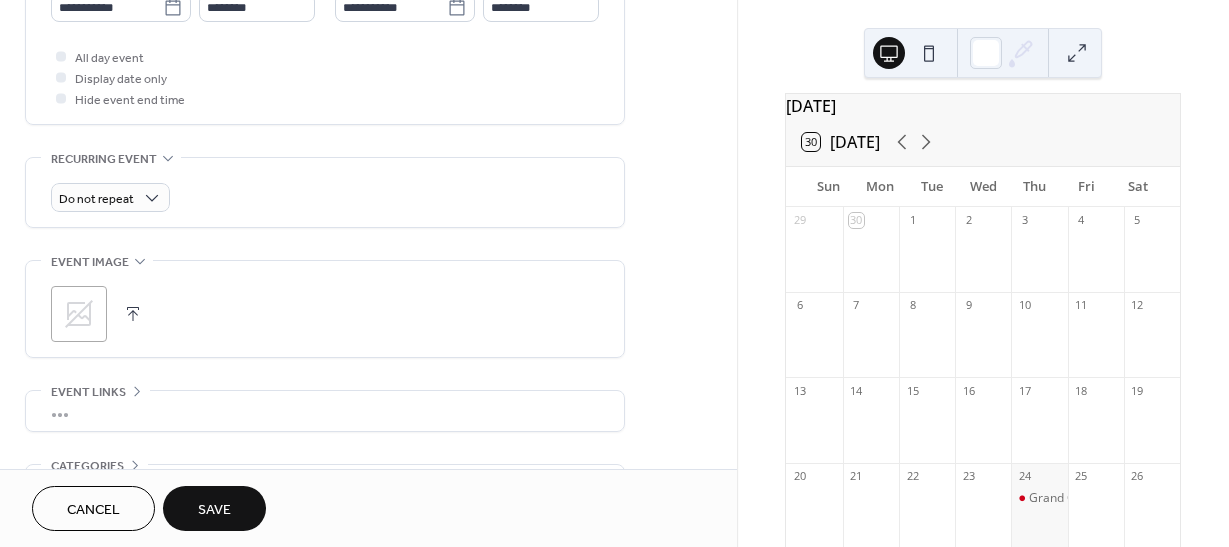 scroll, scrollTop: 859, scrollLeft: 0, axis: vertical 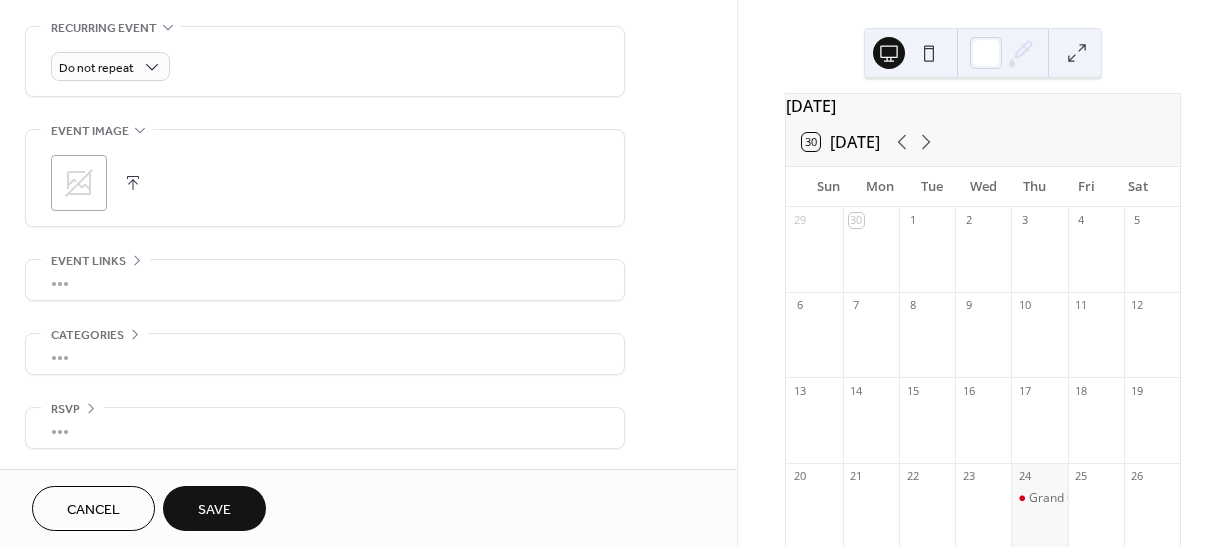 click on "Save" at bounding box center (214, 510) 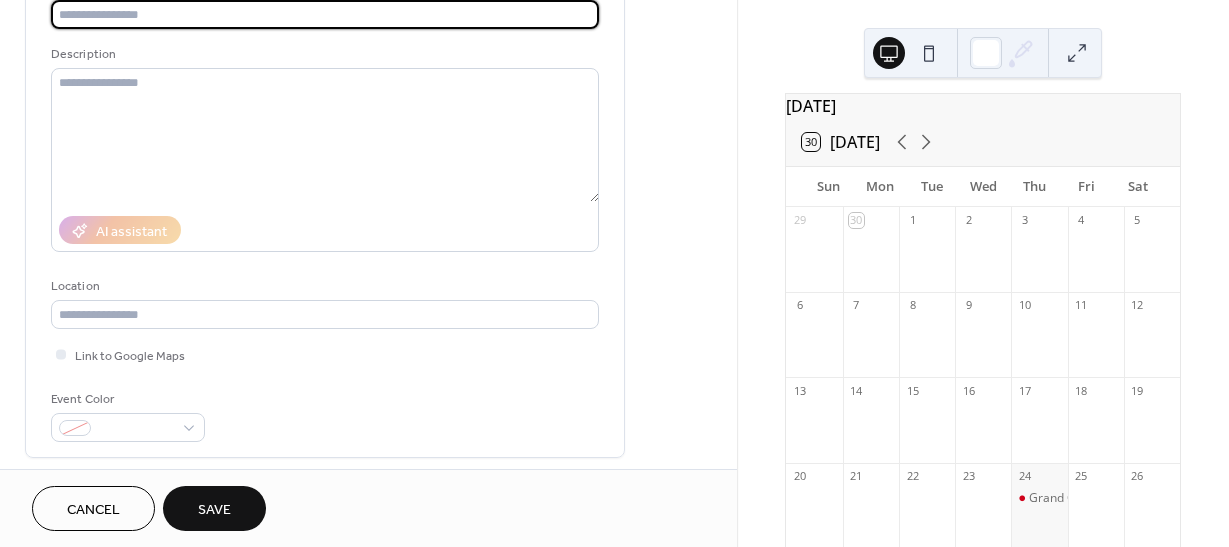 click at bounding box center (325, 14) 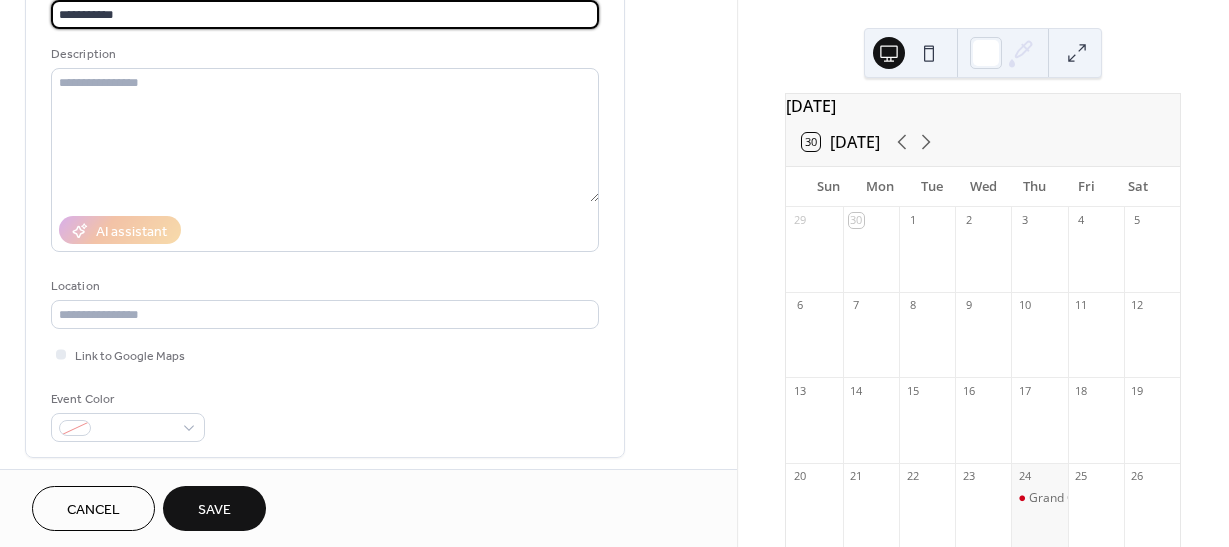 type on "**********" 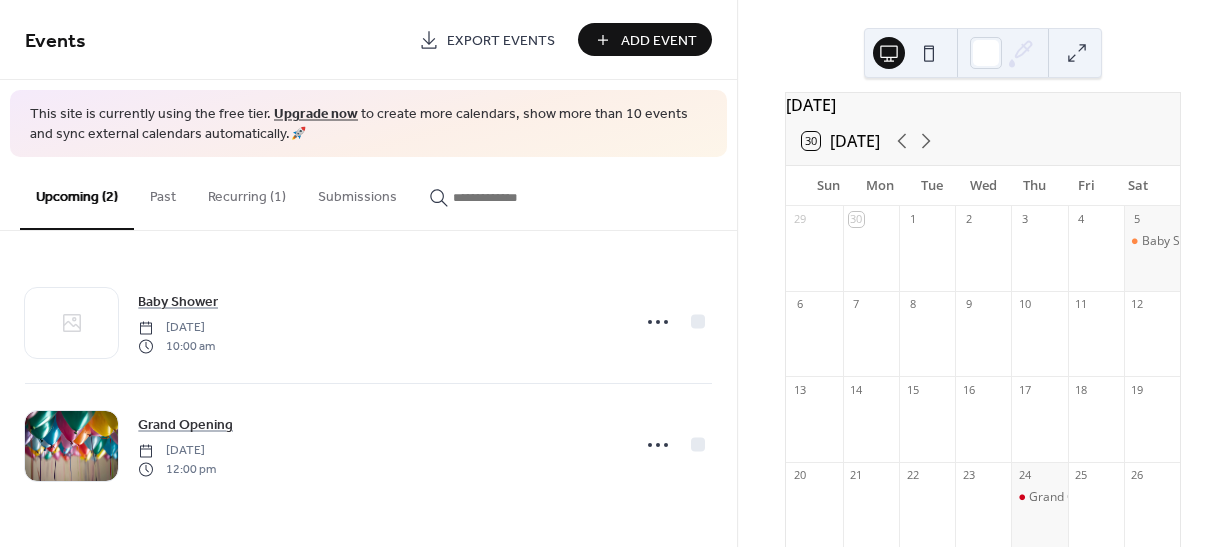 scroll, scrollTop: 0, scrollLeft: 0, axis: both 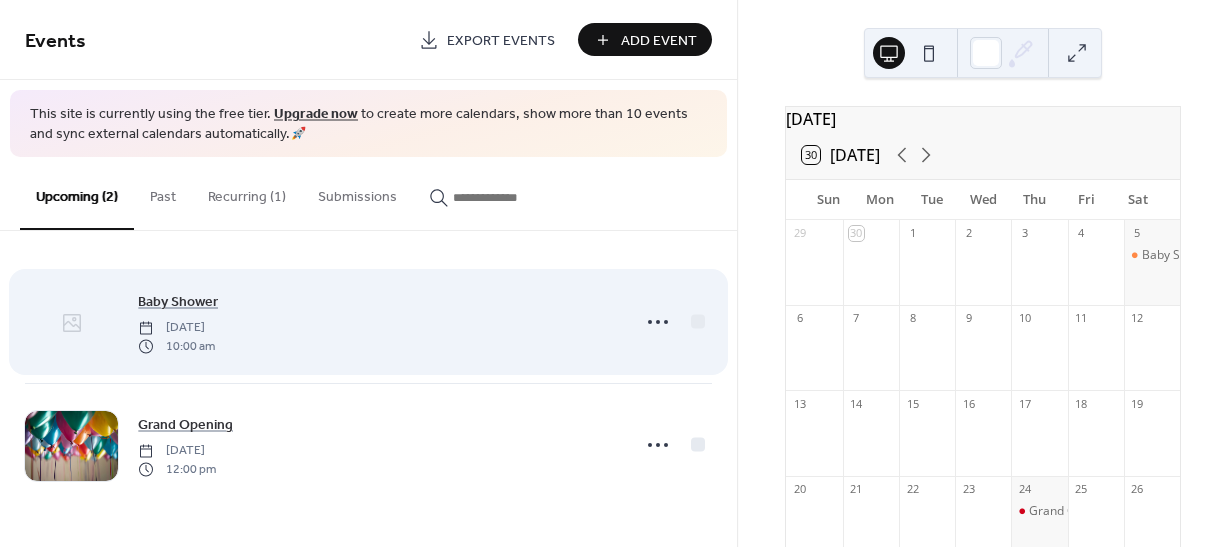 click 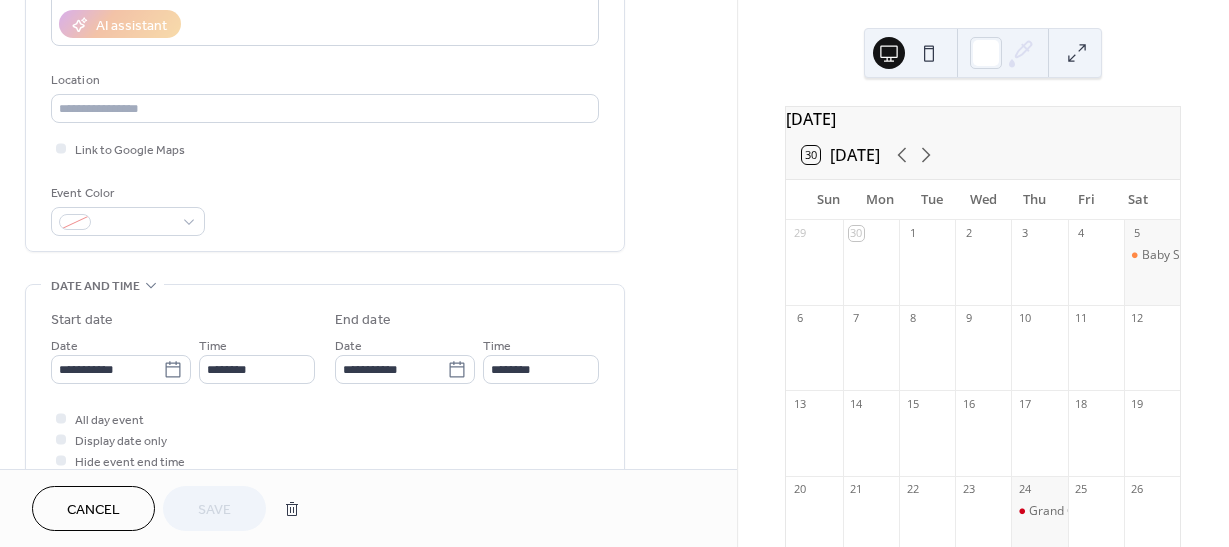 scroll, scrollTop: 0, scrollLeft: 0, axis: both 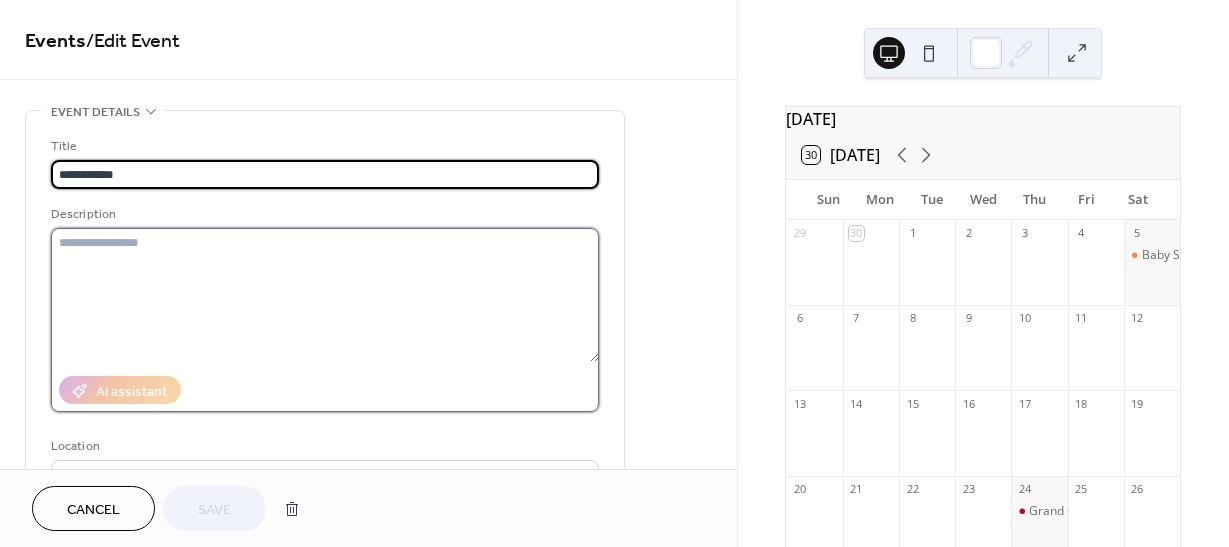 click at bounding box center (325, 295) 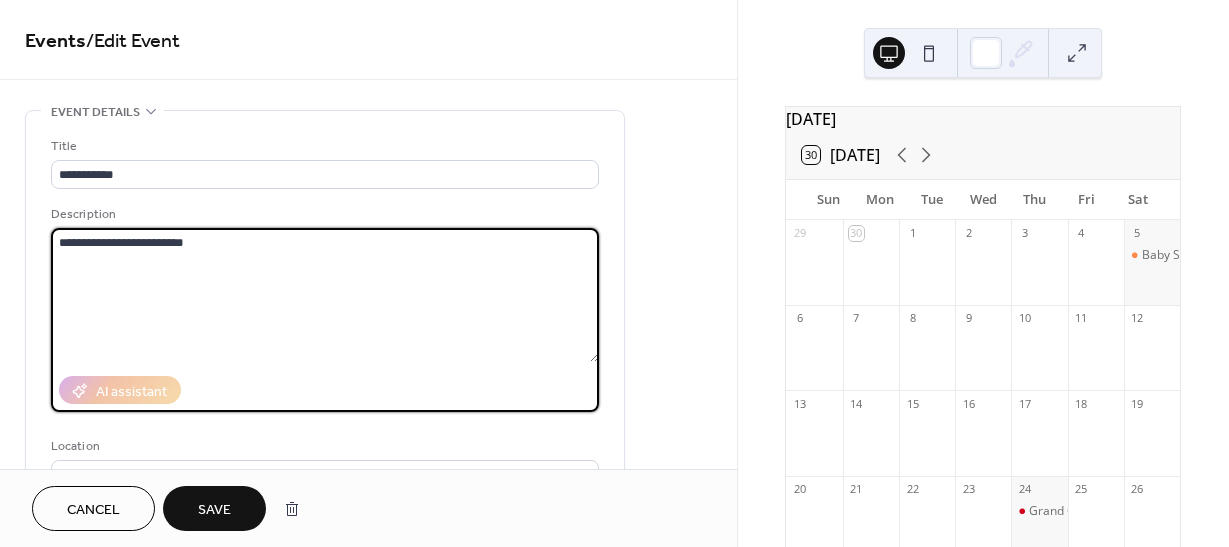 type on "**********" 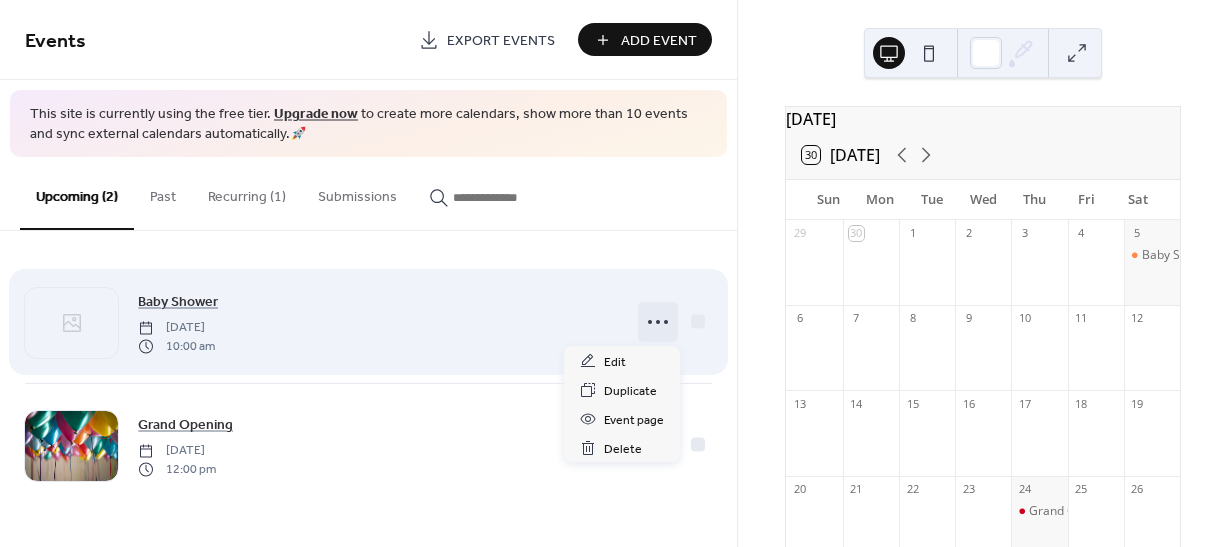 click 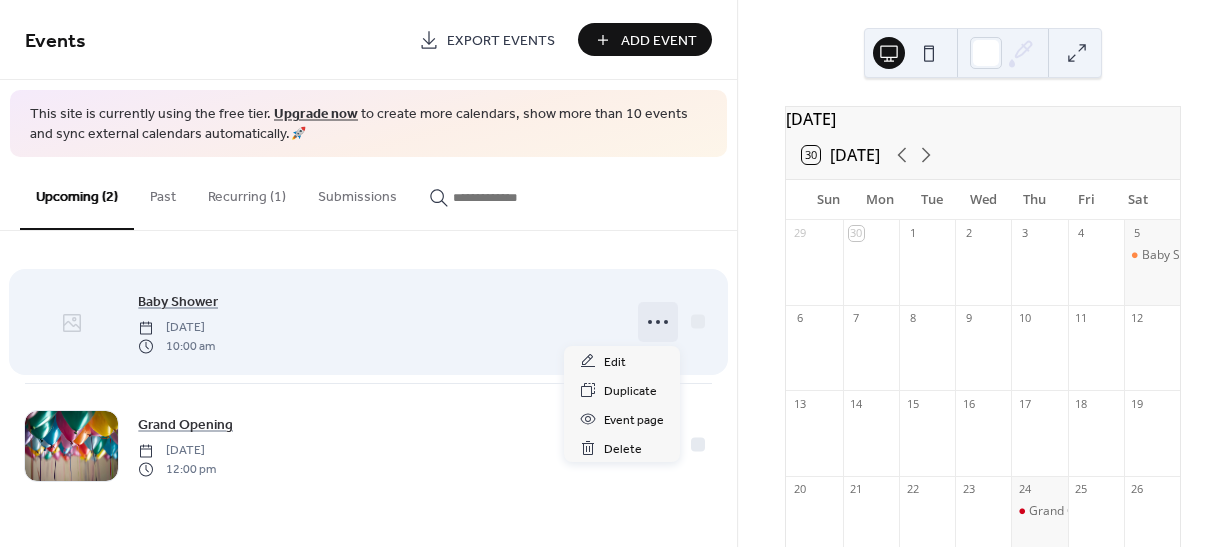 click 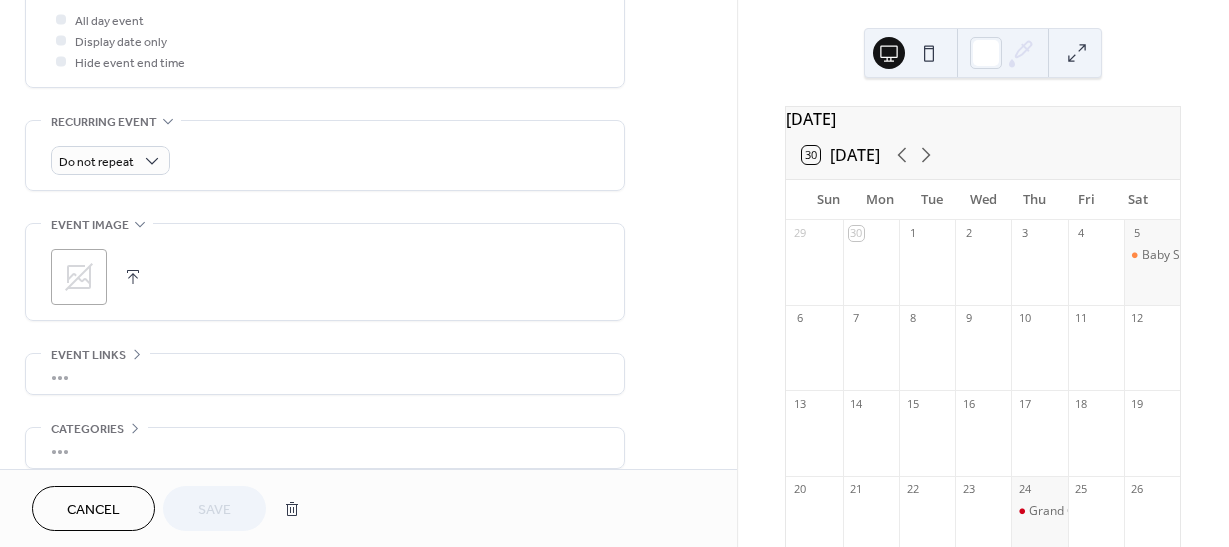scroll, scrollTop: 766, scrollLeft: 0, axis: vertical 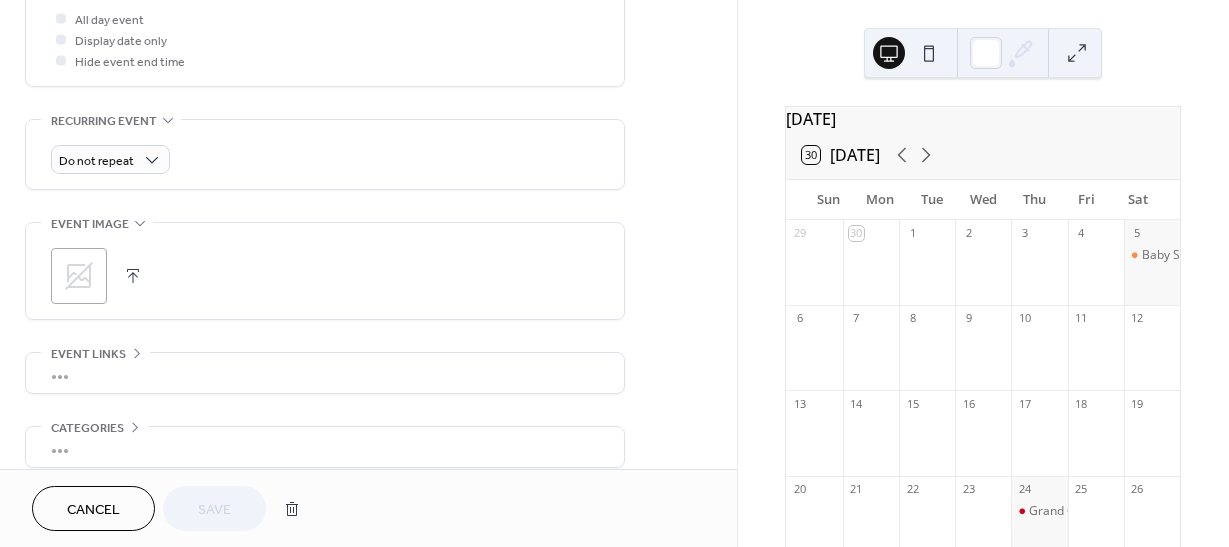 click 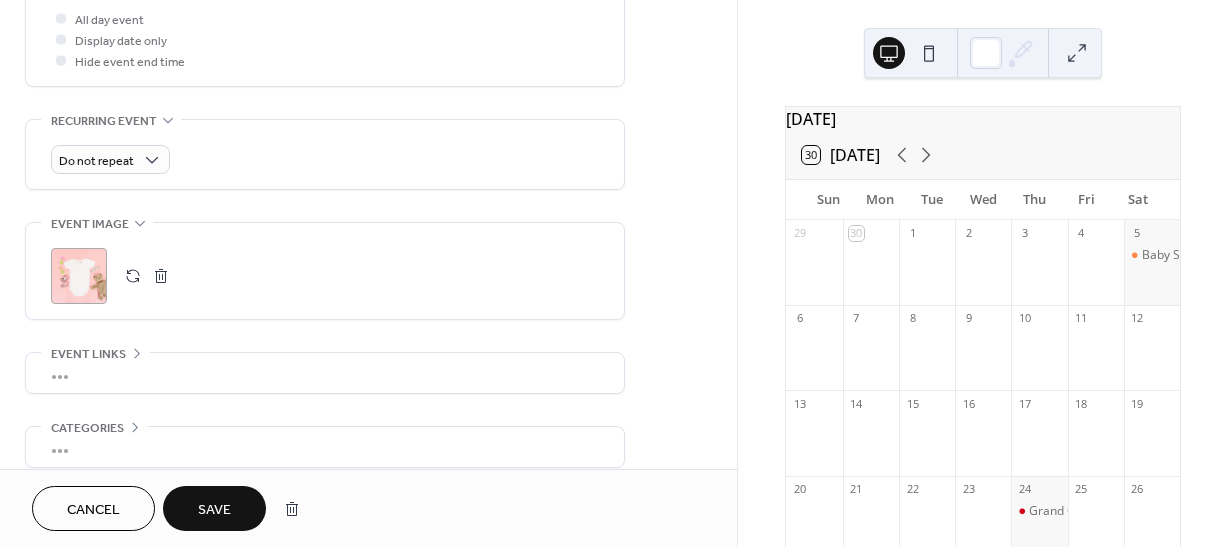 click on "Save" at bounding box center (214, 508) 